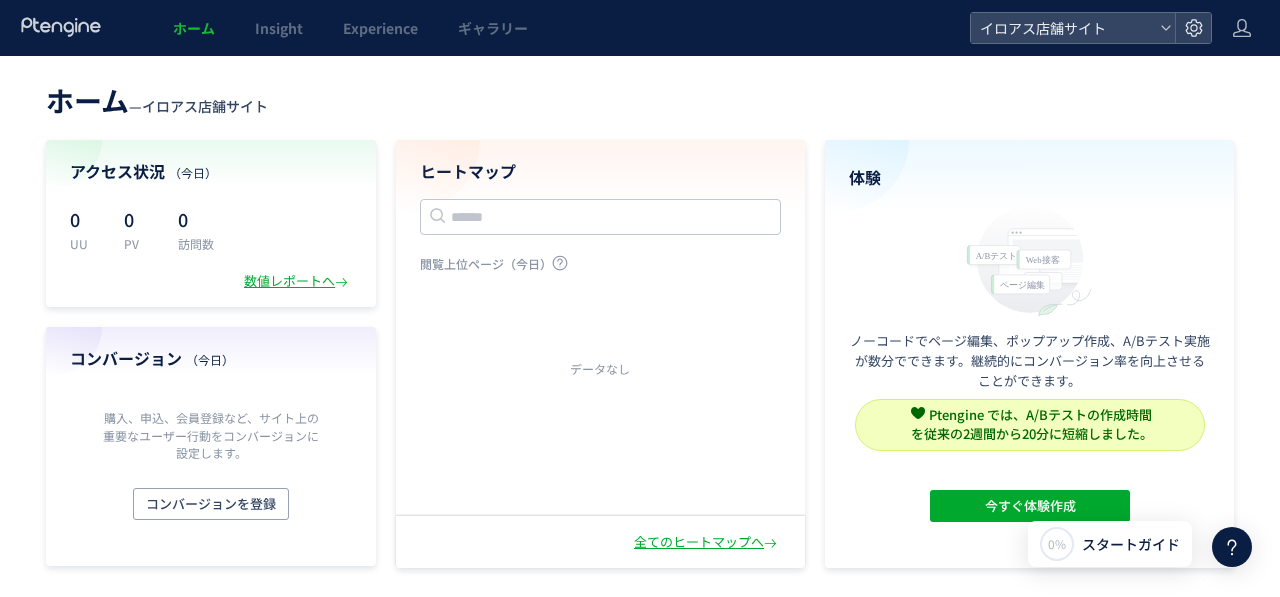 scroll, scrollTop: 0, scrollLeft: 0, axis: both 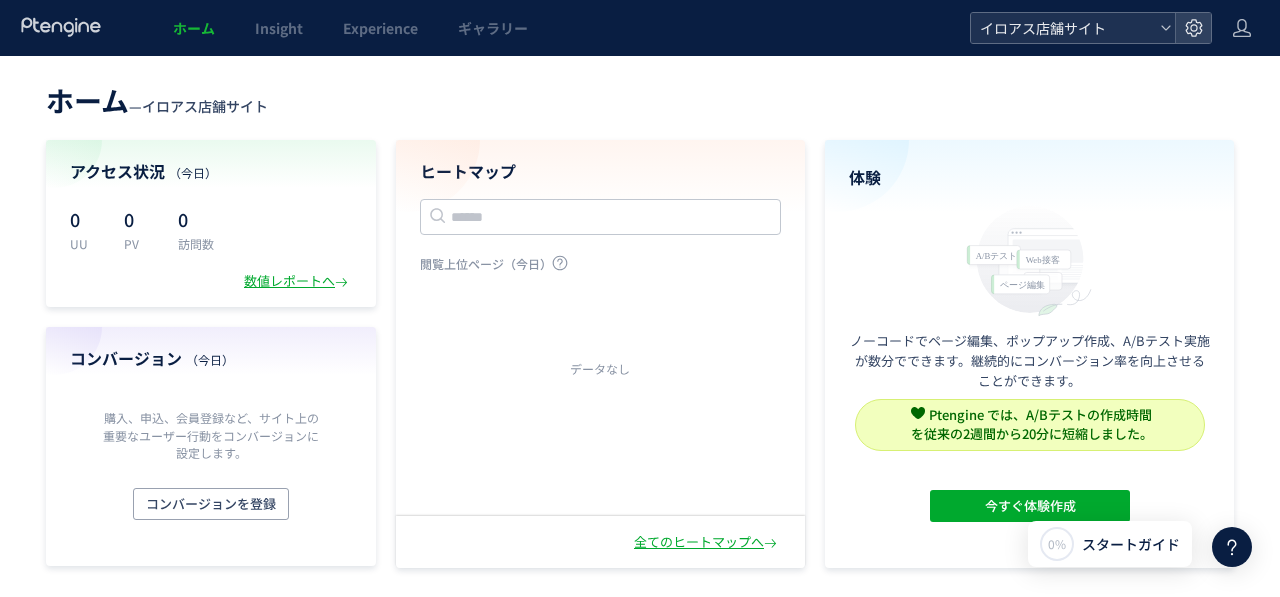 click on "イロアス店舗サイト" at bounding box center (1063, 28) 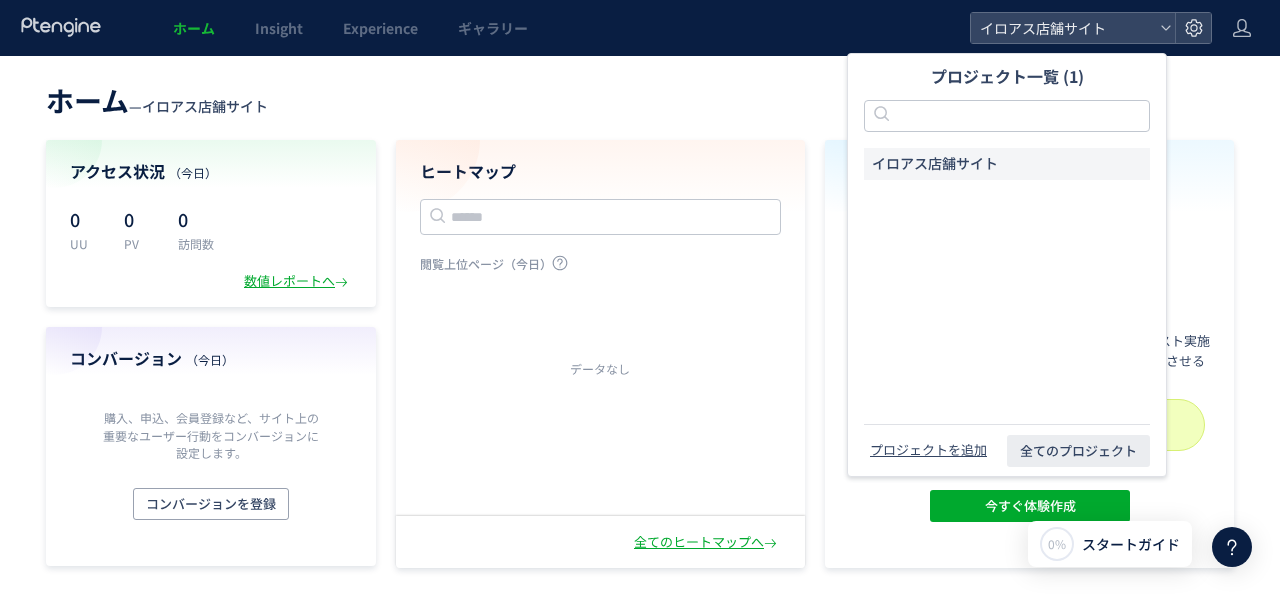click on "イロアス店舗サイト" at bounding box center [935, 164] 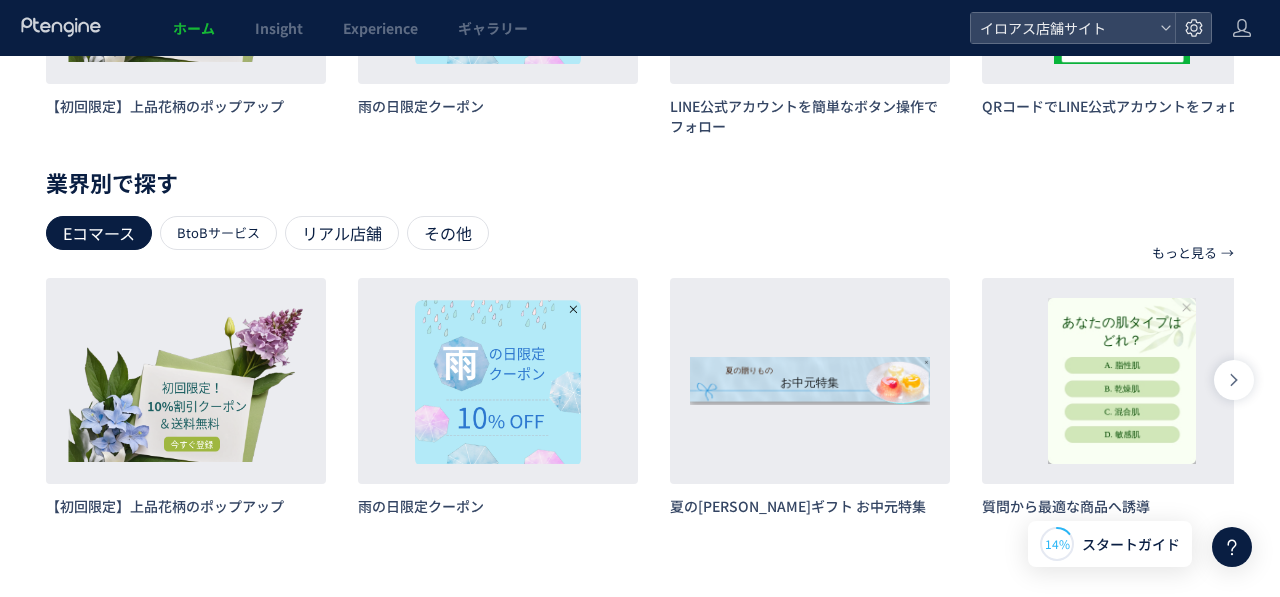 scroll, scrollTop: 0, scrollLeft: 0, axis: both 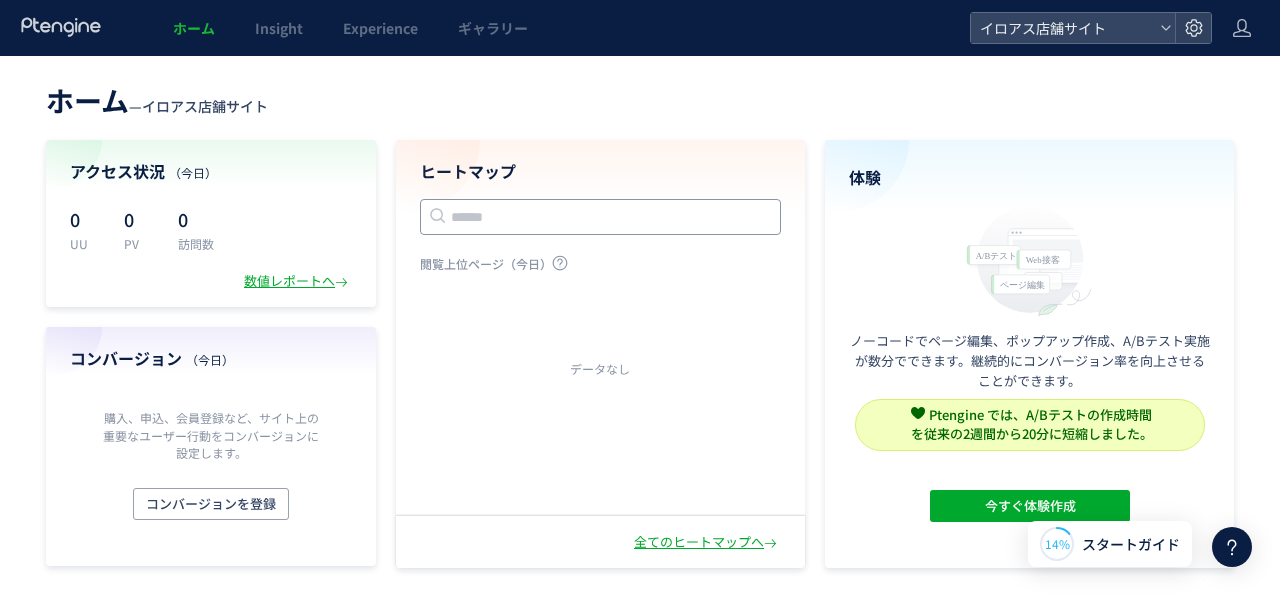 click 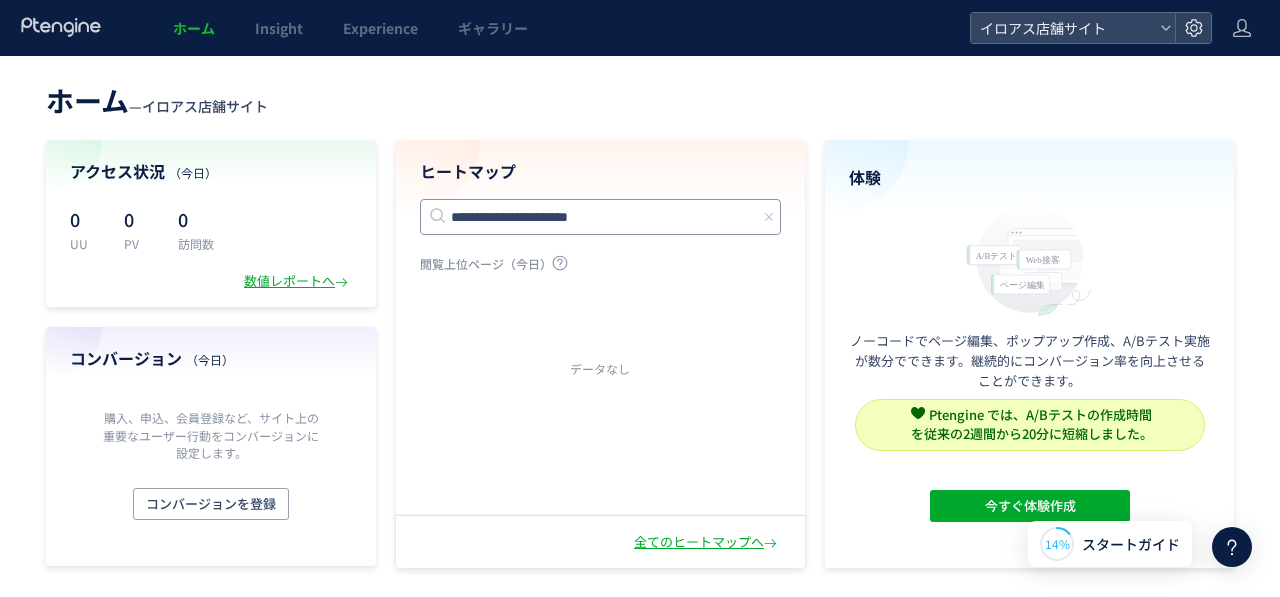 type on "**********" 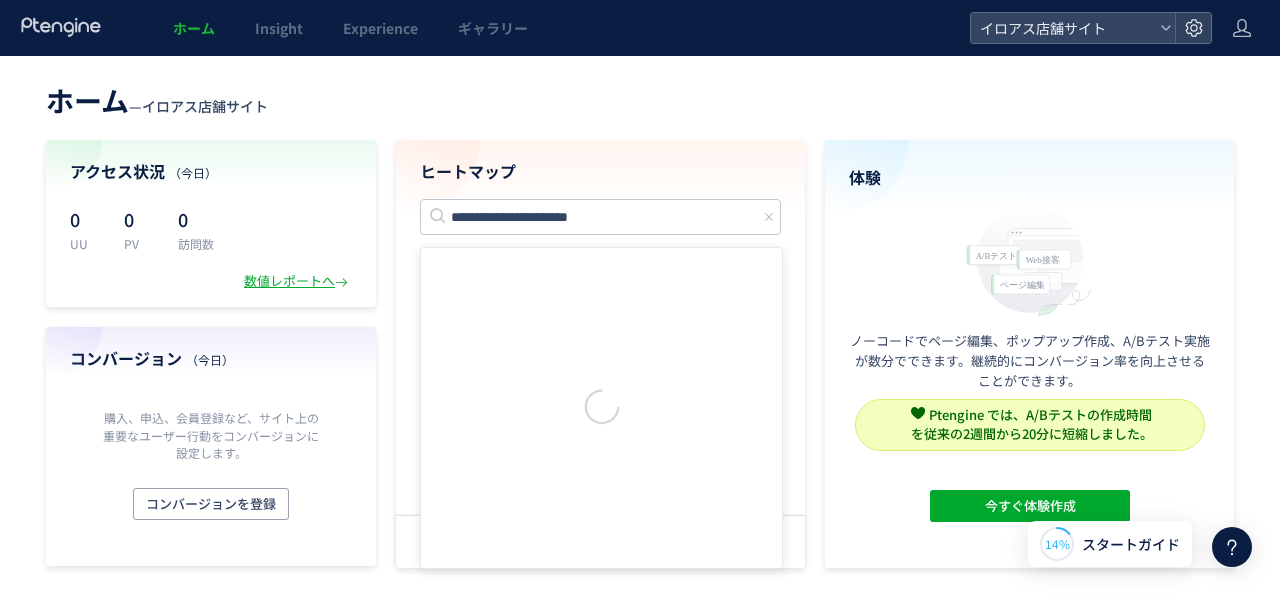 click on "ホーム  —  イロアス店舗サイト" at bounding box center (640, 98) 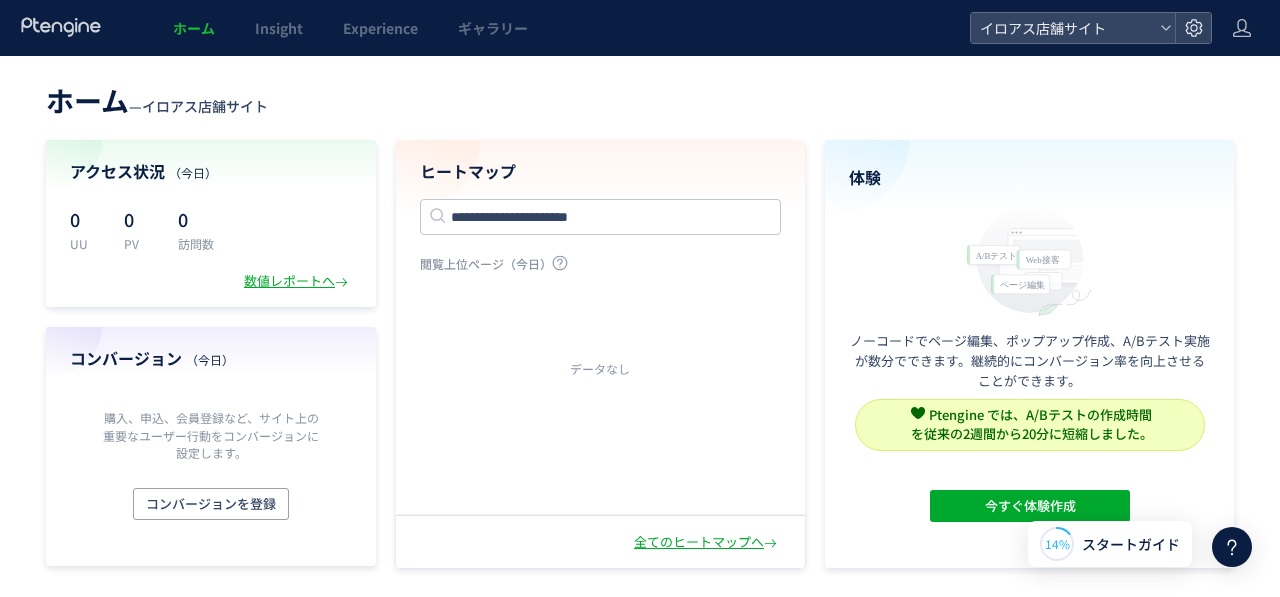 type 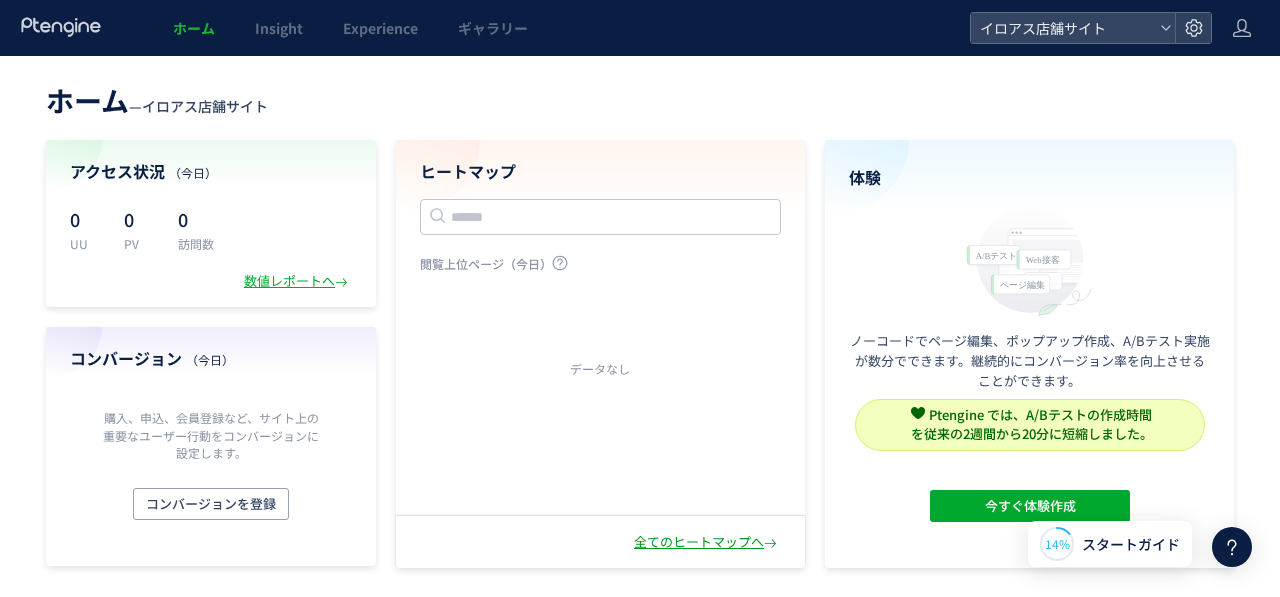 click on "全てのヒートマップへ" at bounding box center [707, 542] 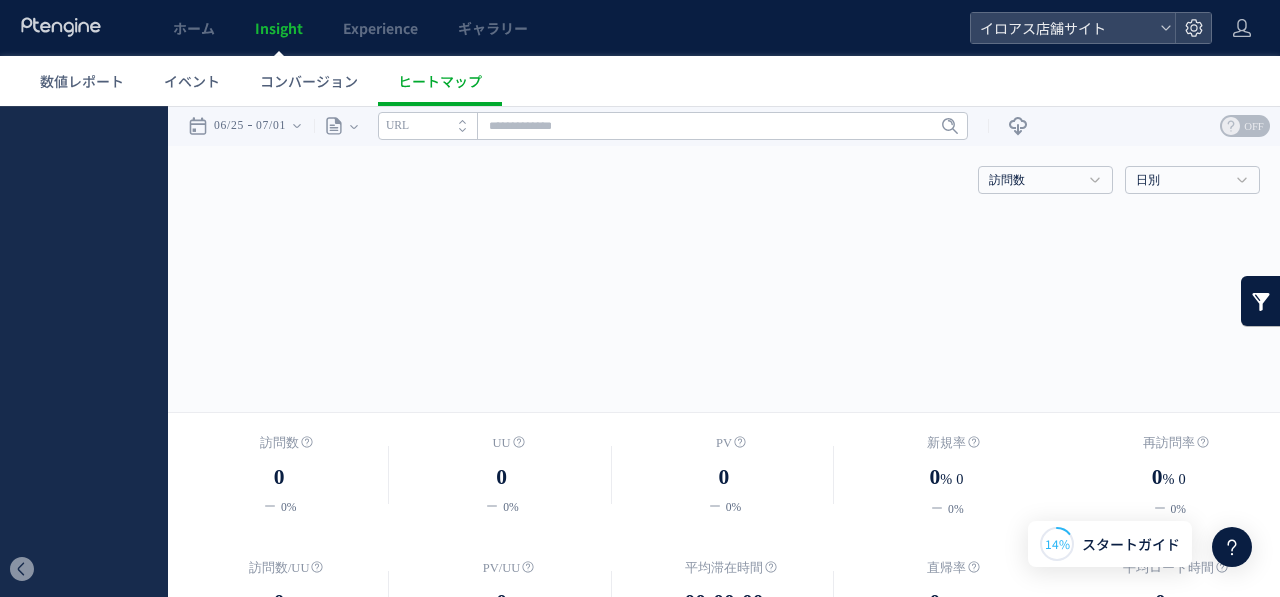 scroll, scrollTop: 0, scrollLeft: 0, axis: both 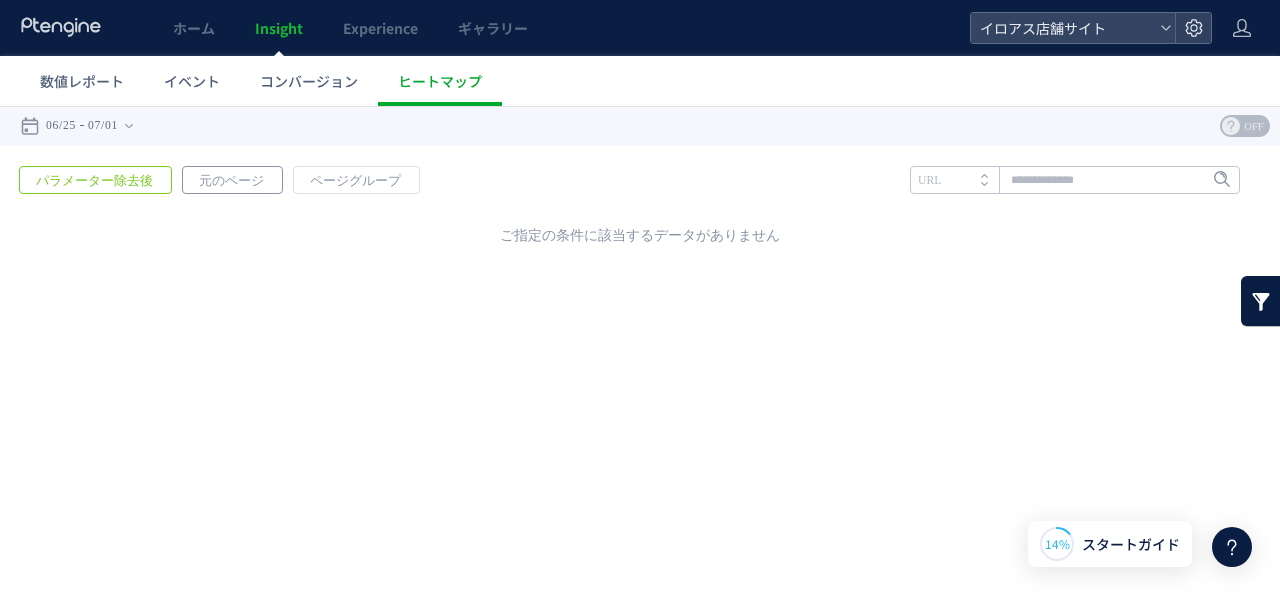 click on "元のページ" at bounding box center [231, 181] 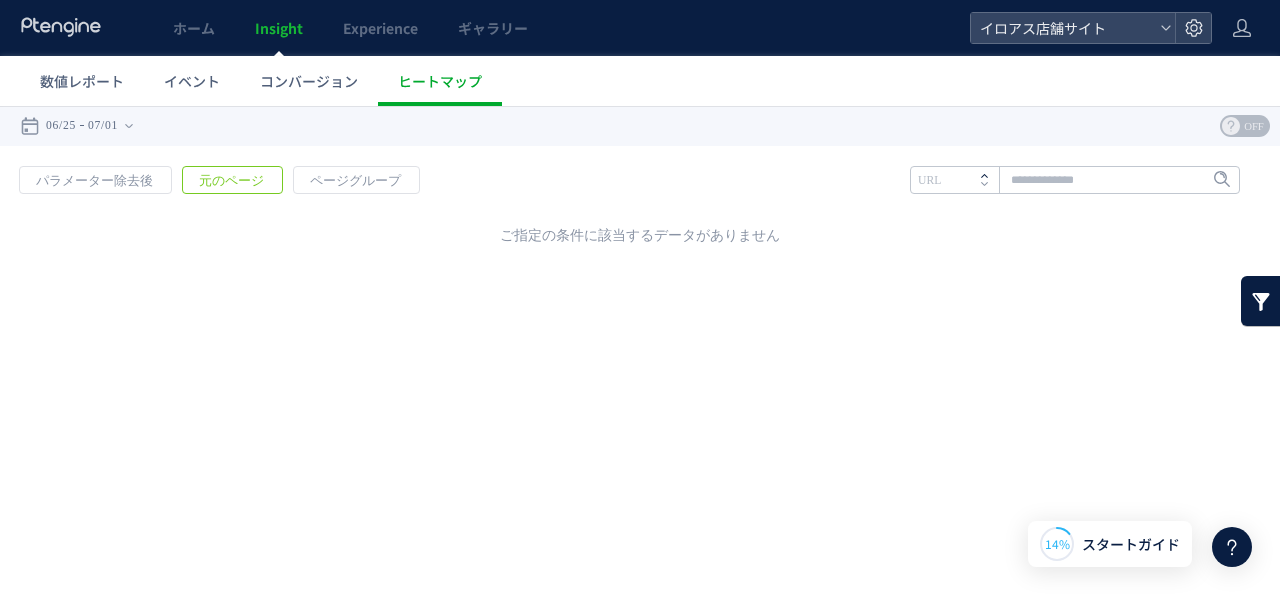 click 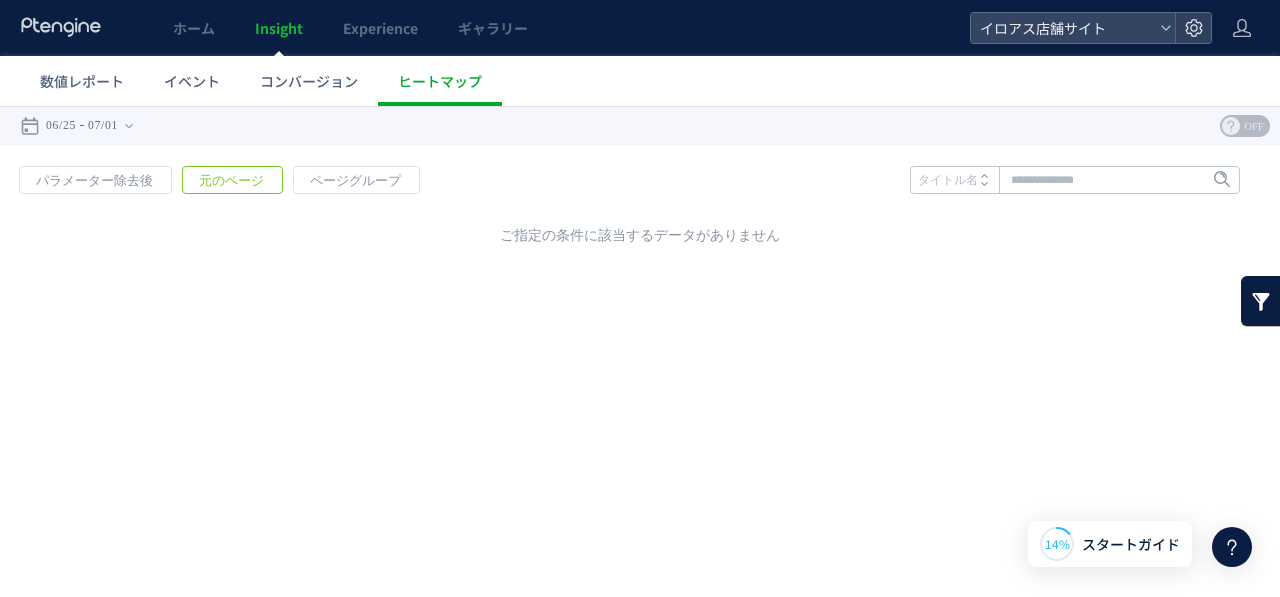click 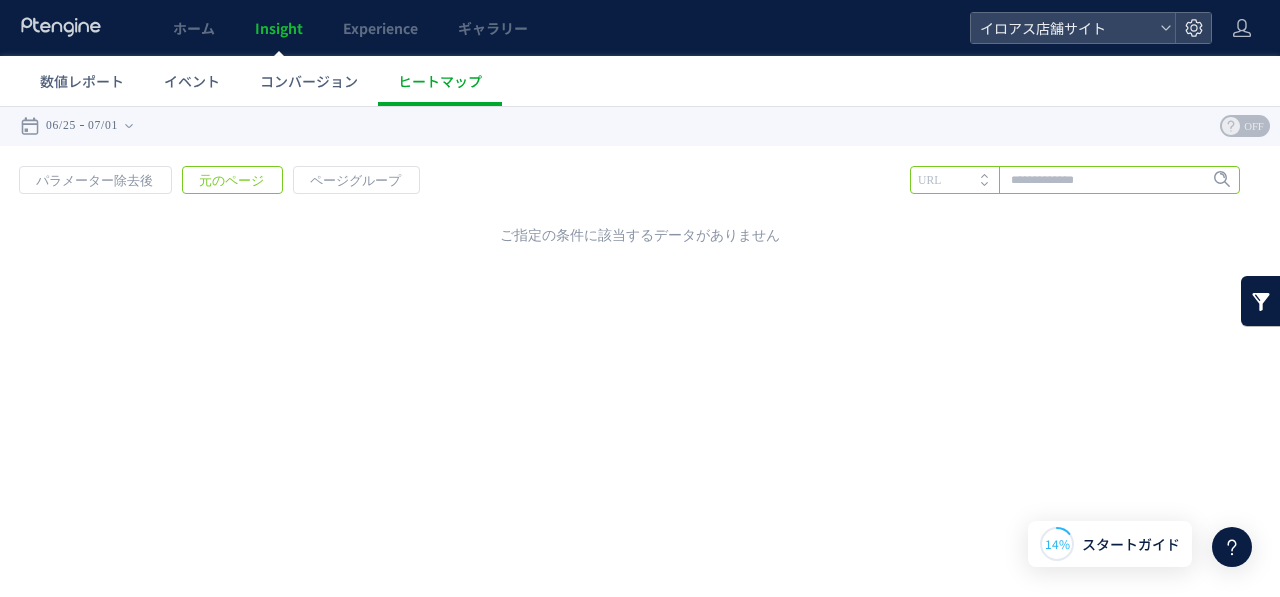 click at bounding box center [1075, 180] 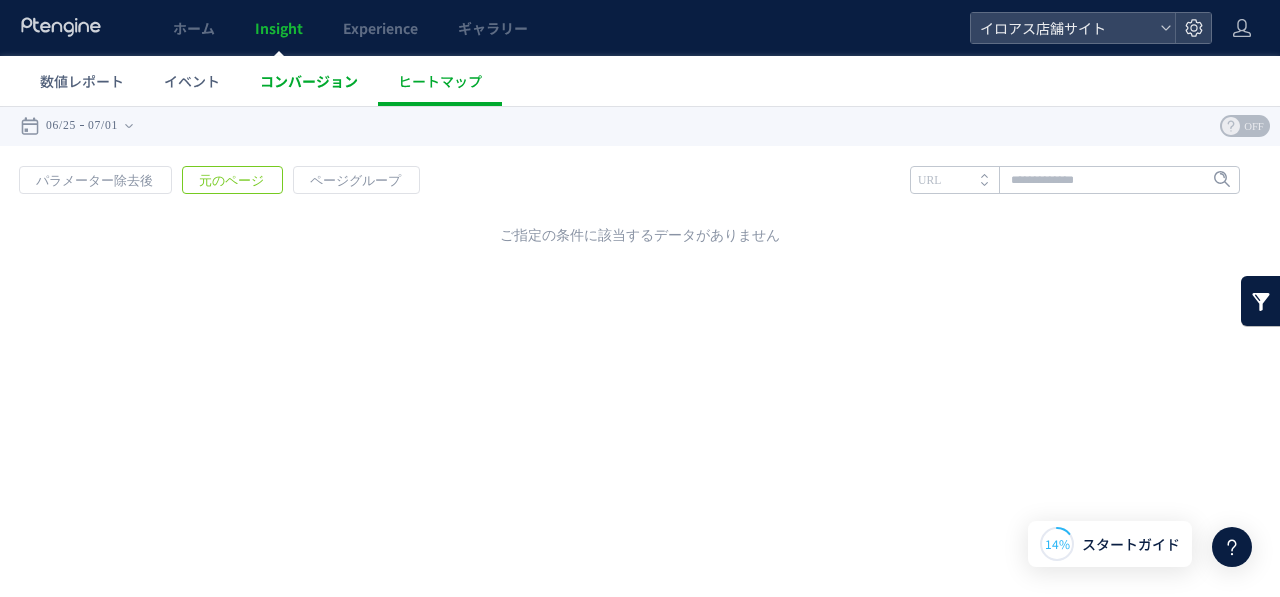 click on "コンバージョン" at bounding box center (309, 81) 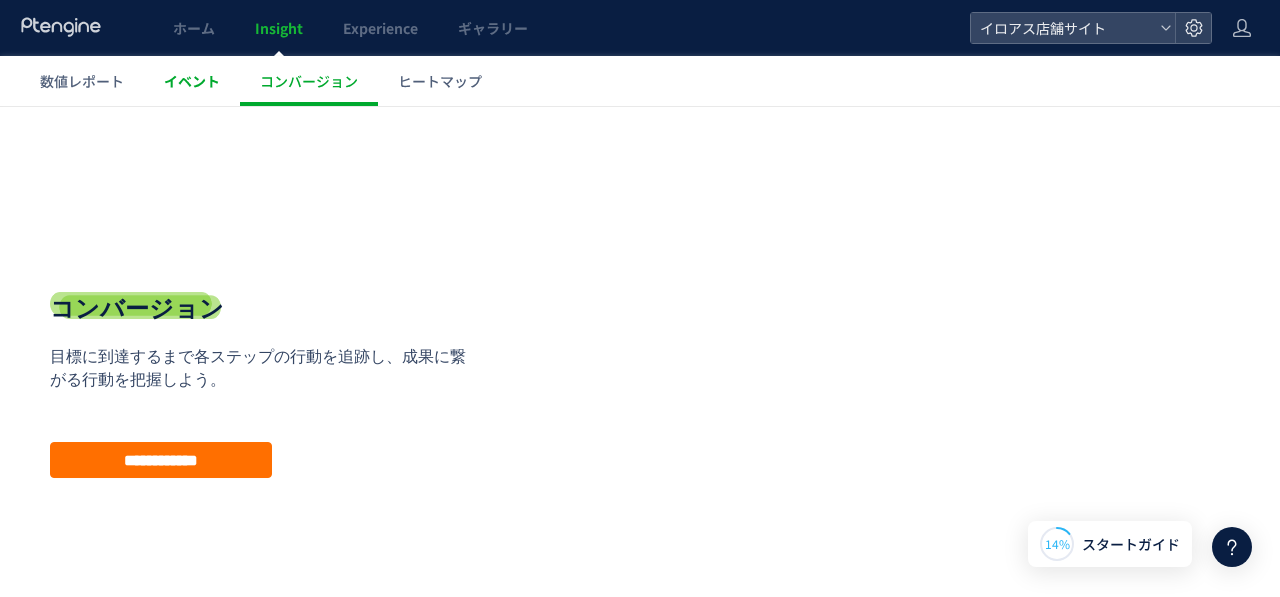 click 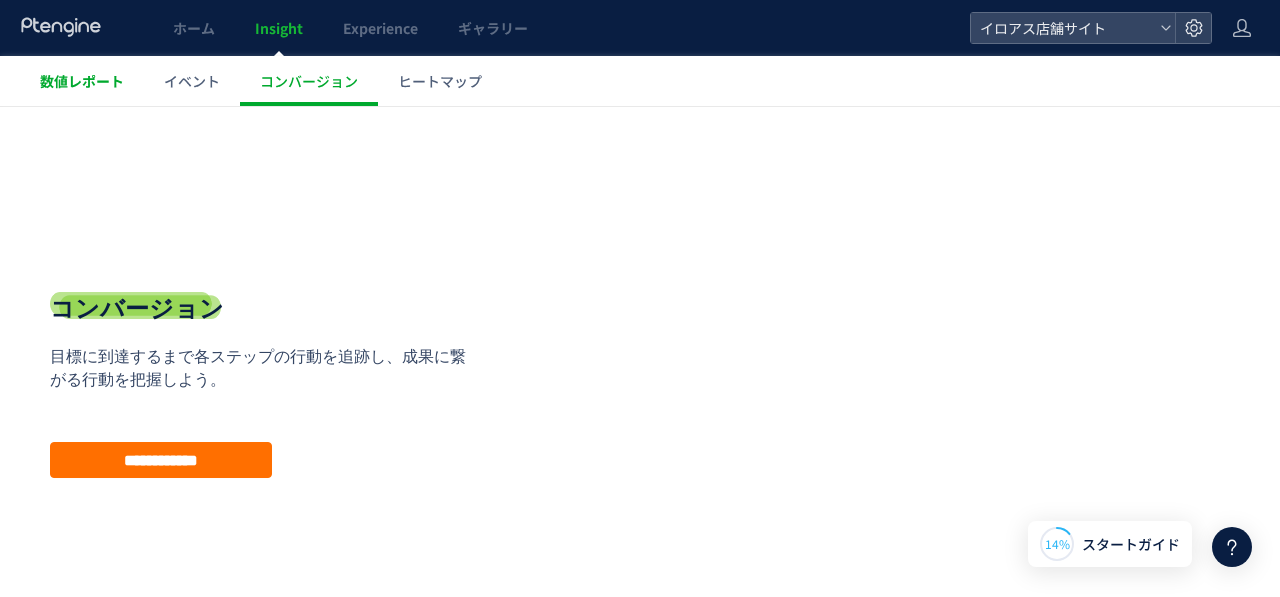 click on "数値レポート" at bounding box center (82, 81) 